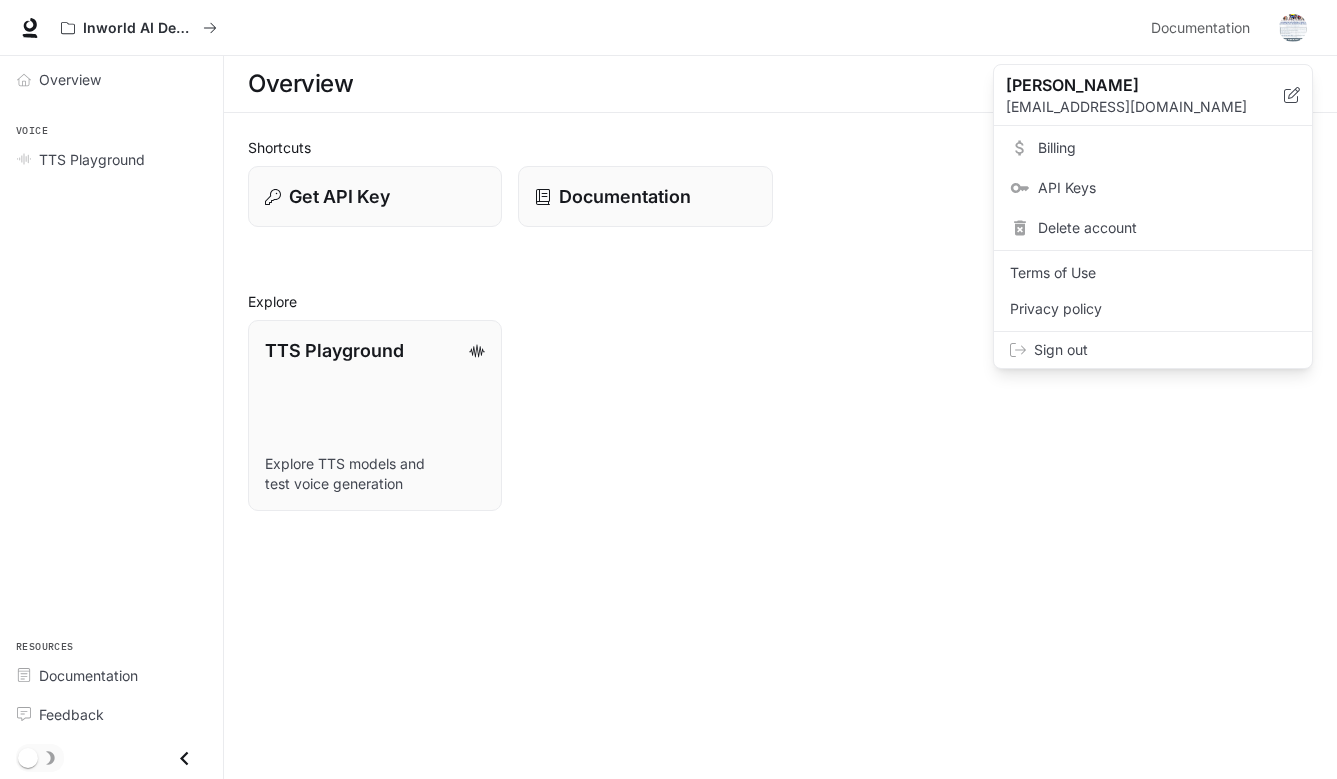 scroll, scrollTop: 0, scrollLeft: 0, axis: both 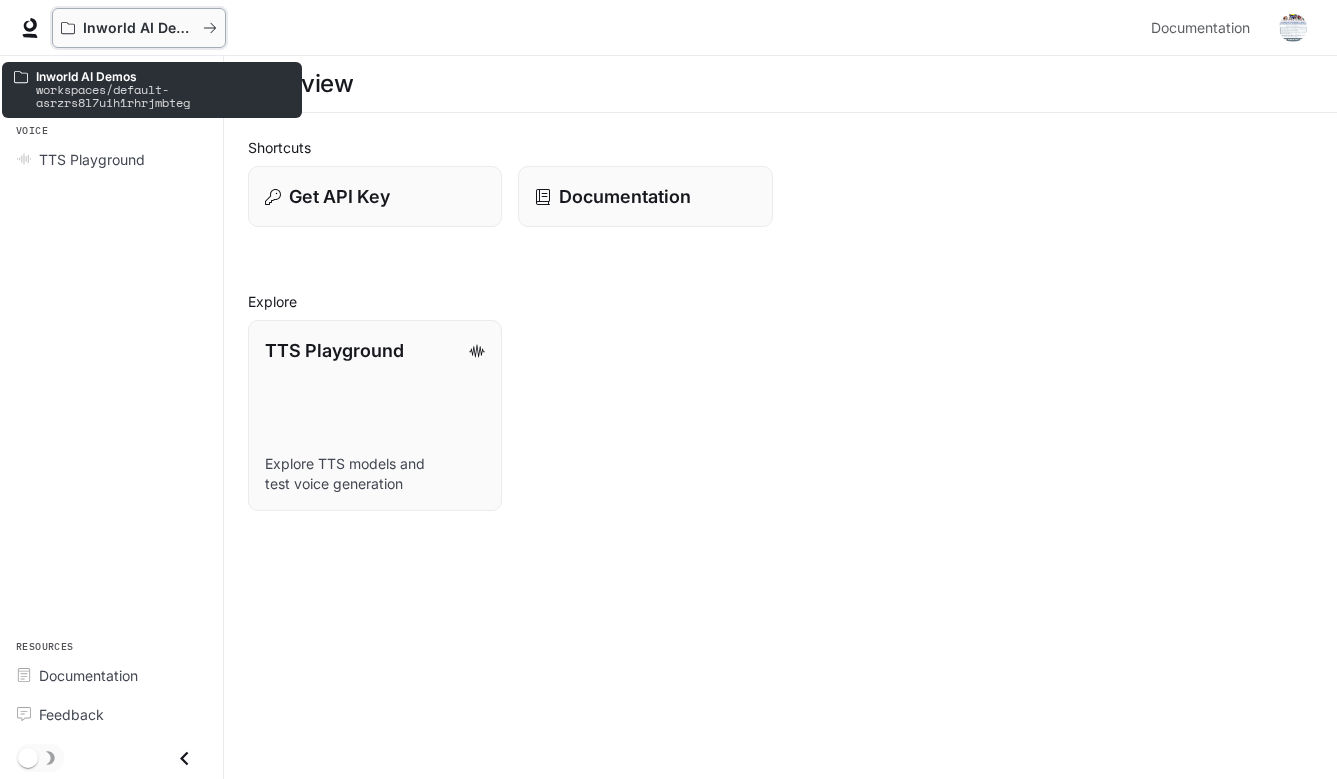 click 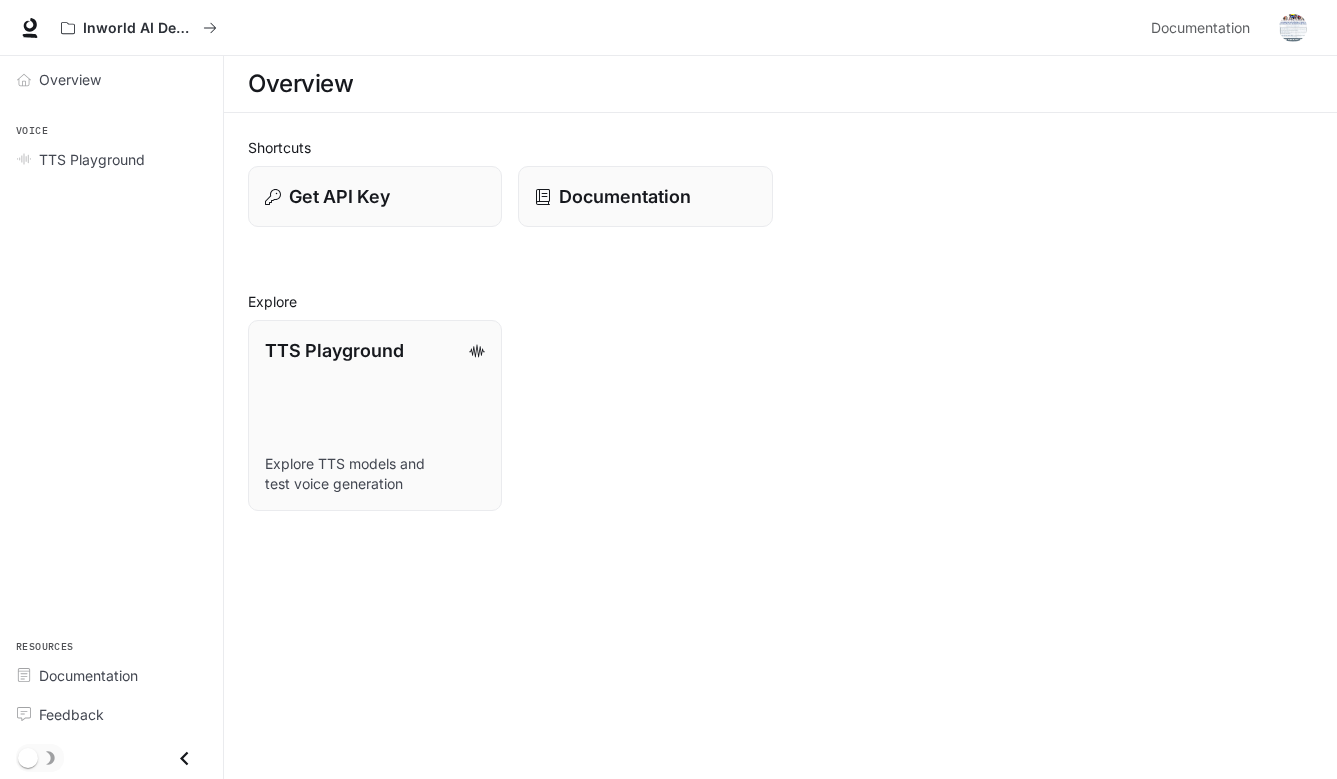 click on "Overview Voice TTS Playground Resources Documentation Feedback" at bounding box center [111, 417] 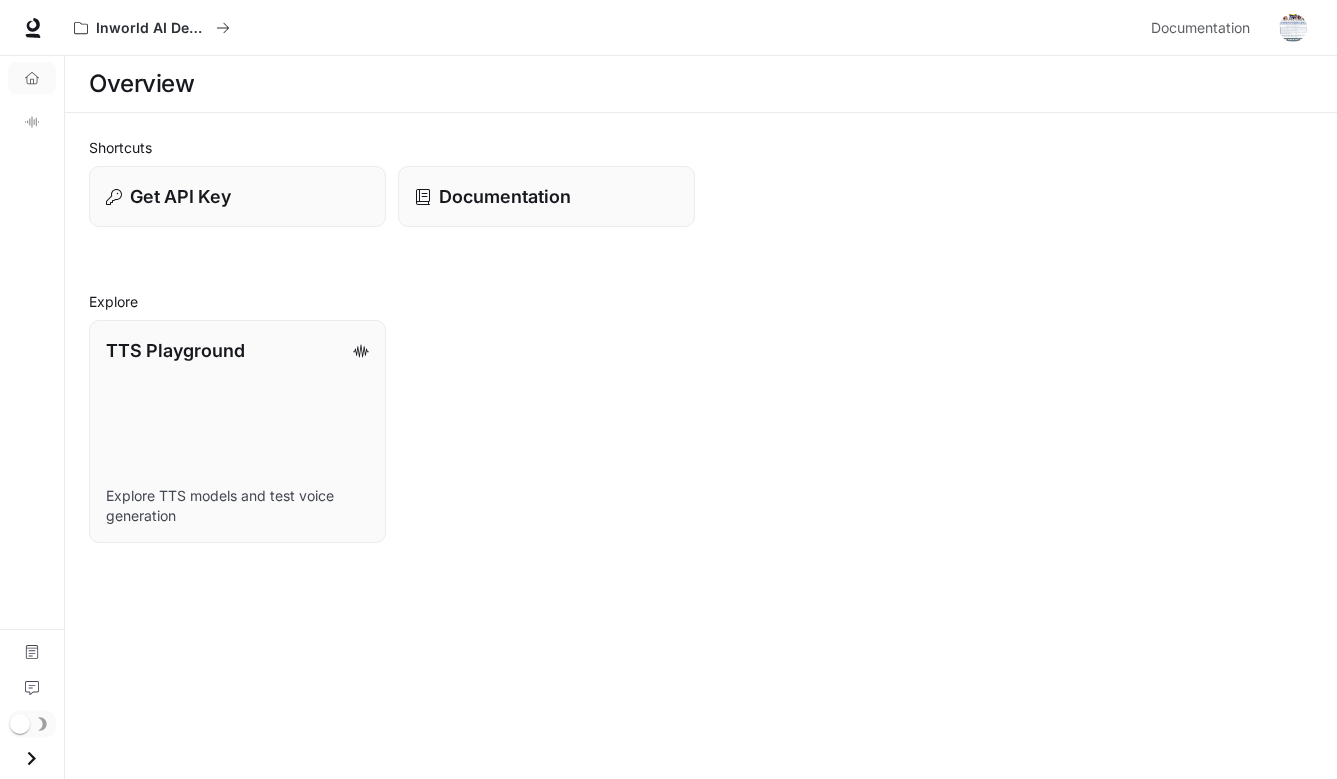 click 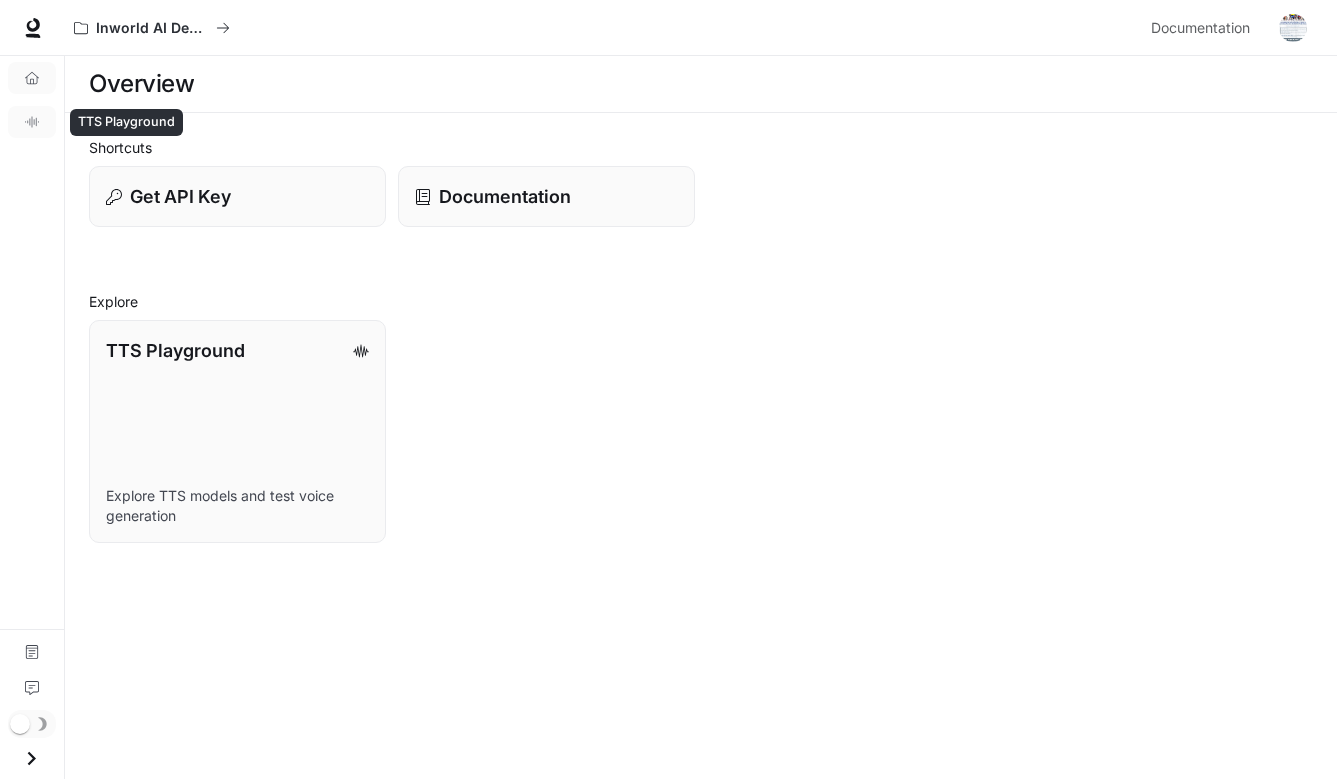 click 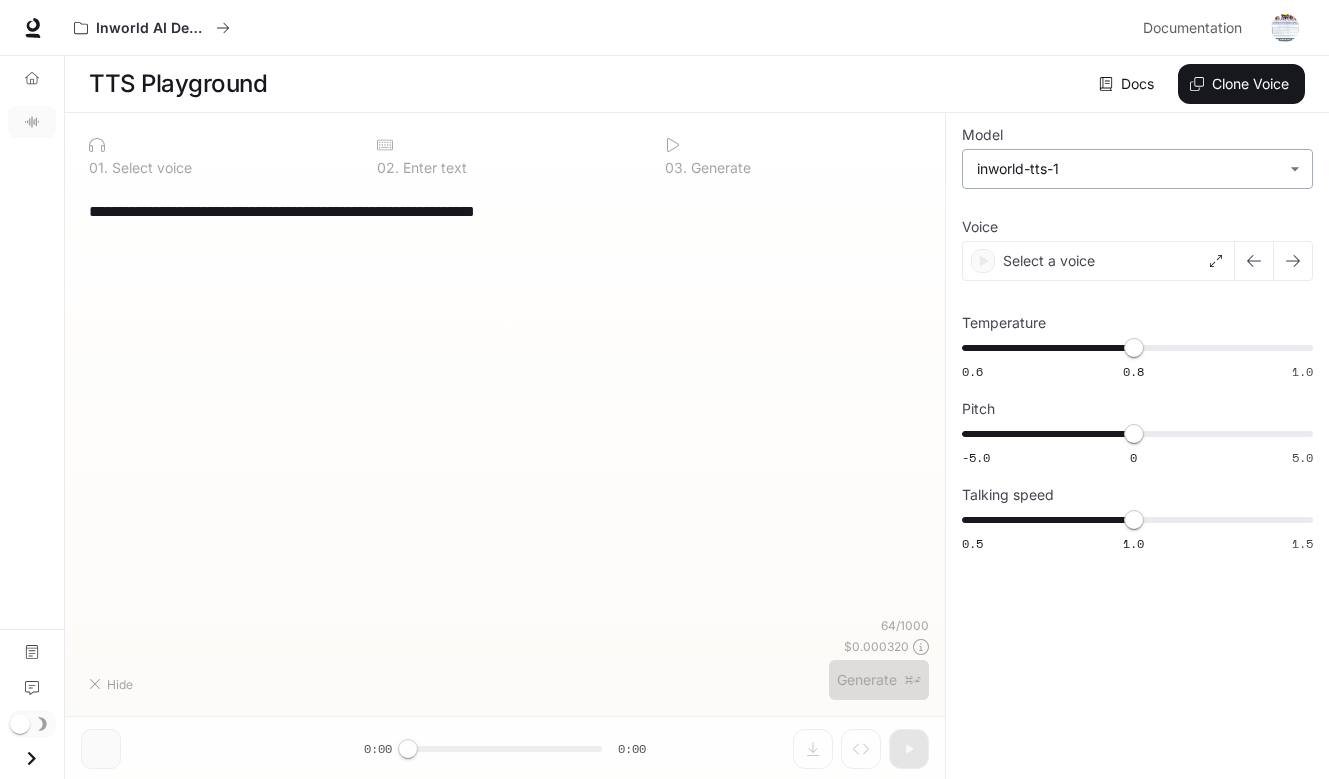 type on "**********" 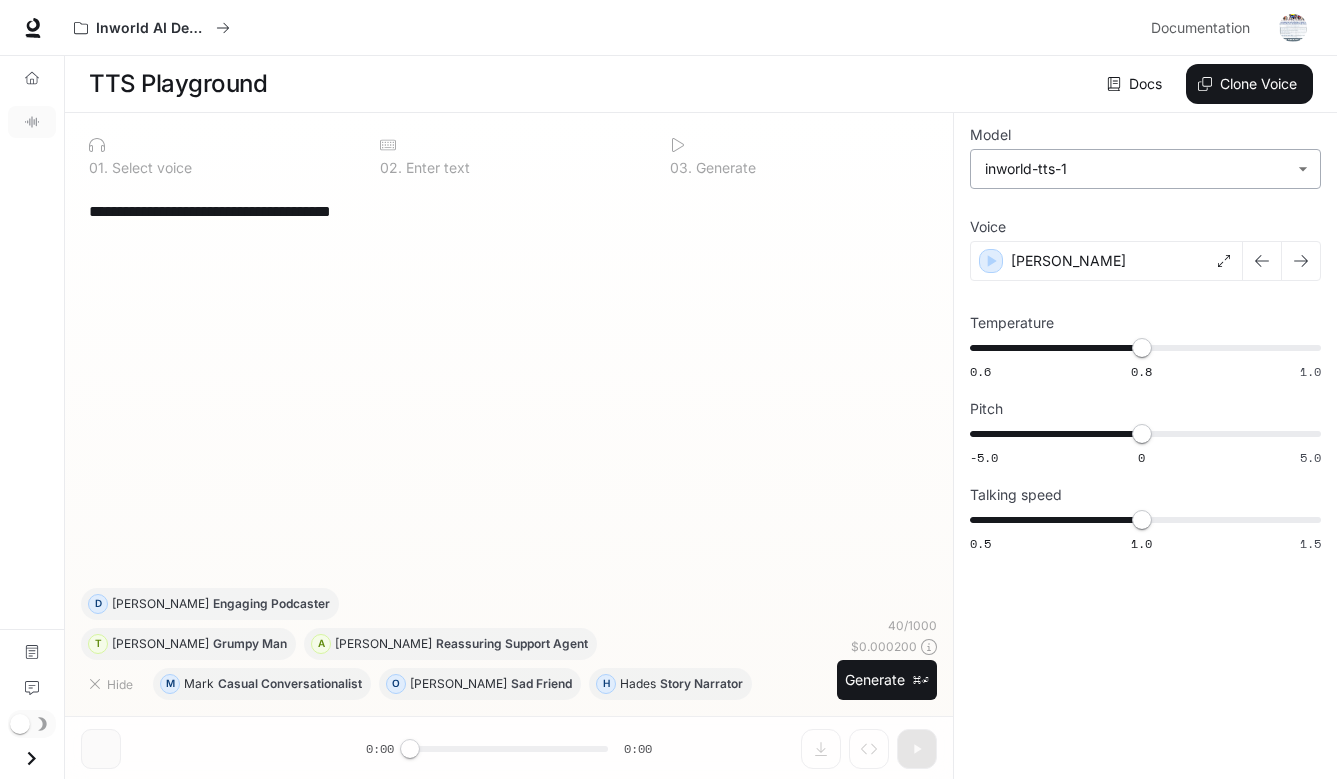 click on "**********" at bounding box center (668, 390) 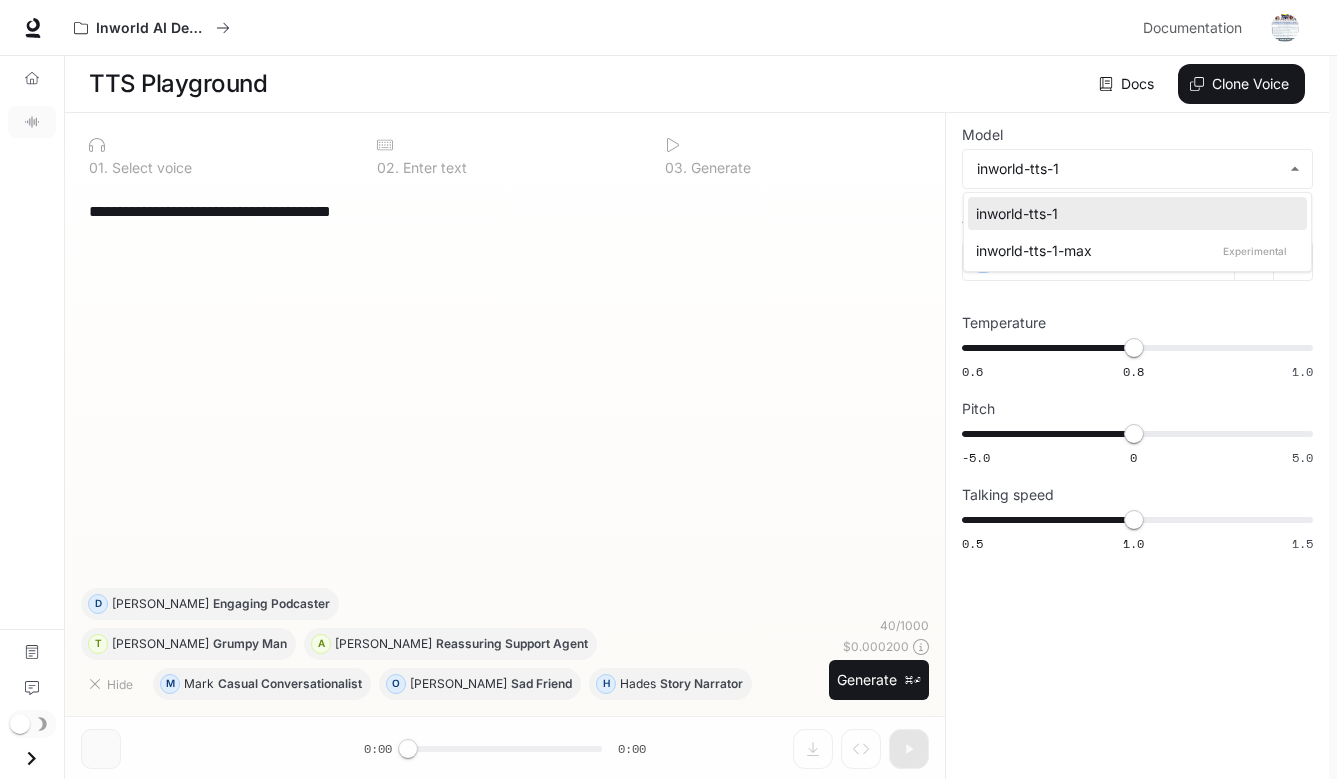 click at bounding box center [668, 389] 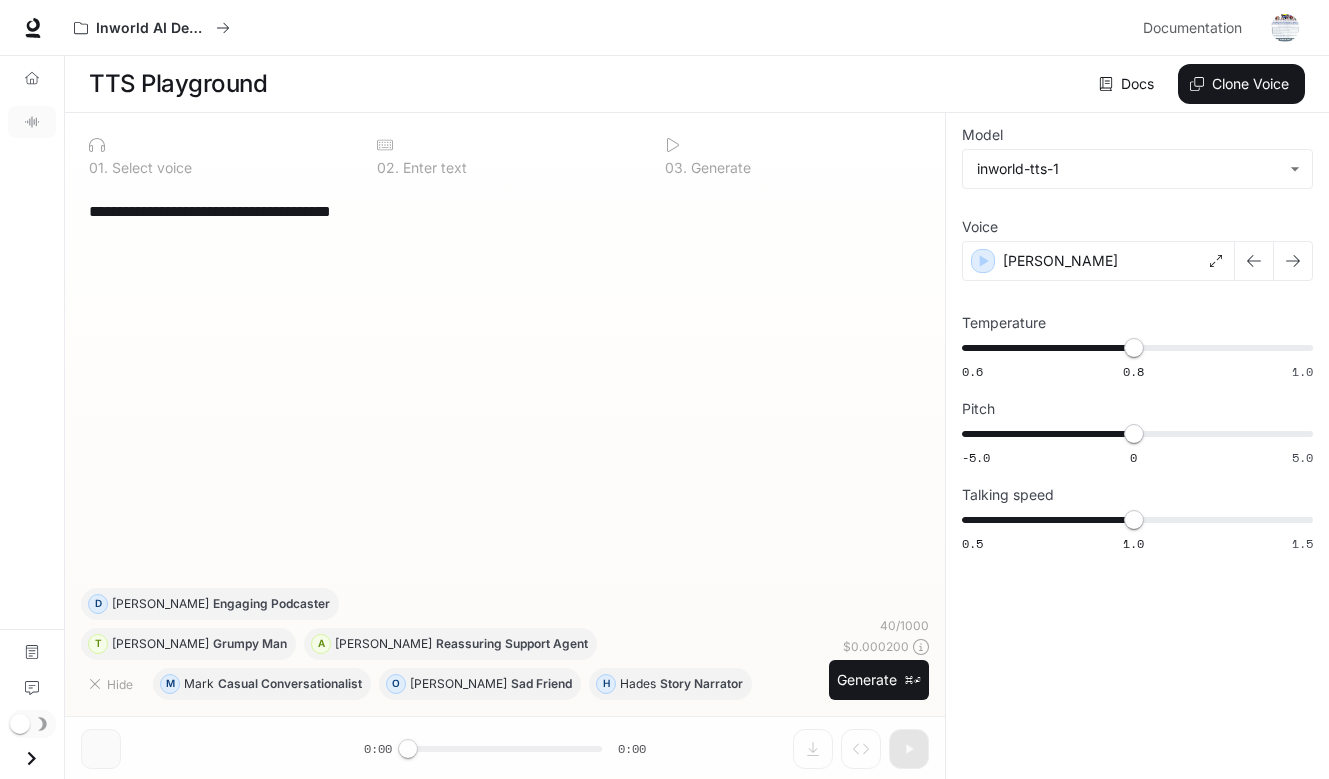 drag, startPoint x: 501, startPoint y: 217, endPoint x: 0, endPoint y: 193, distance: 501.57452 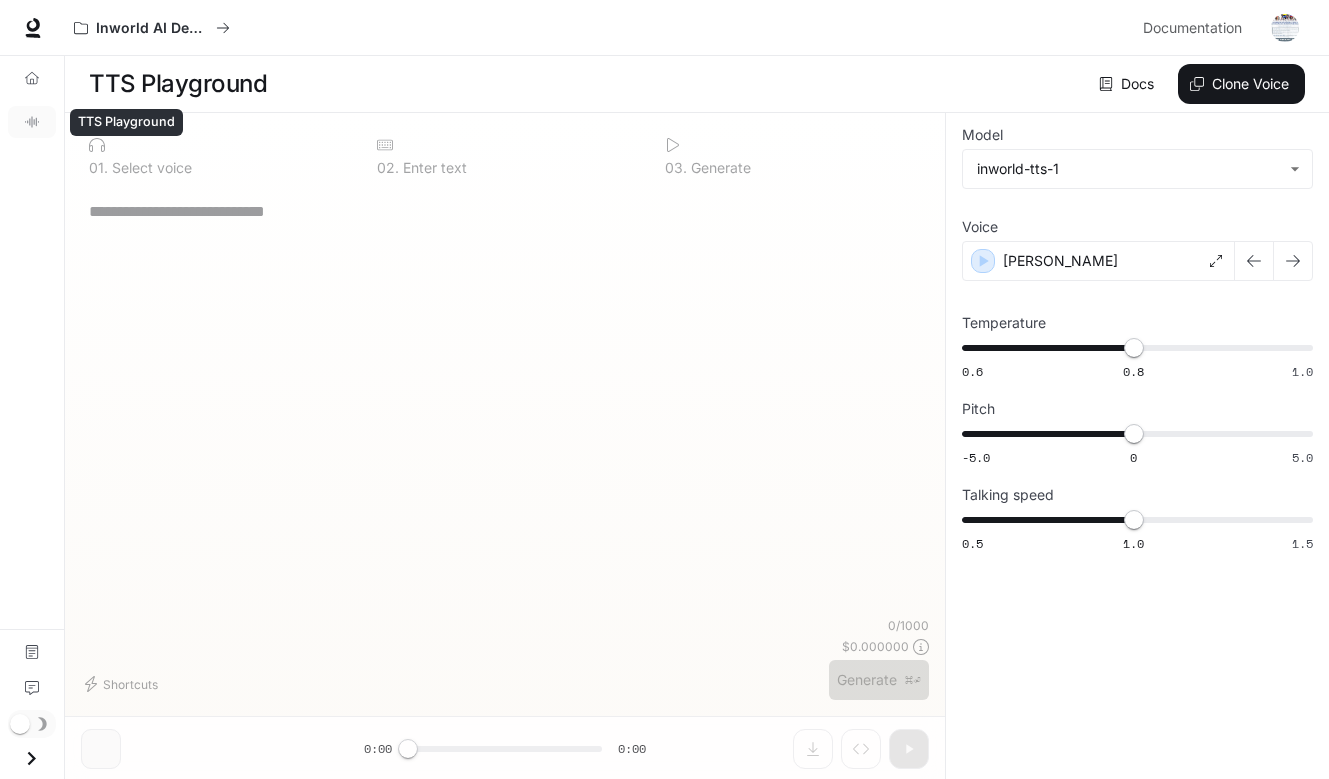 type 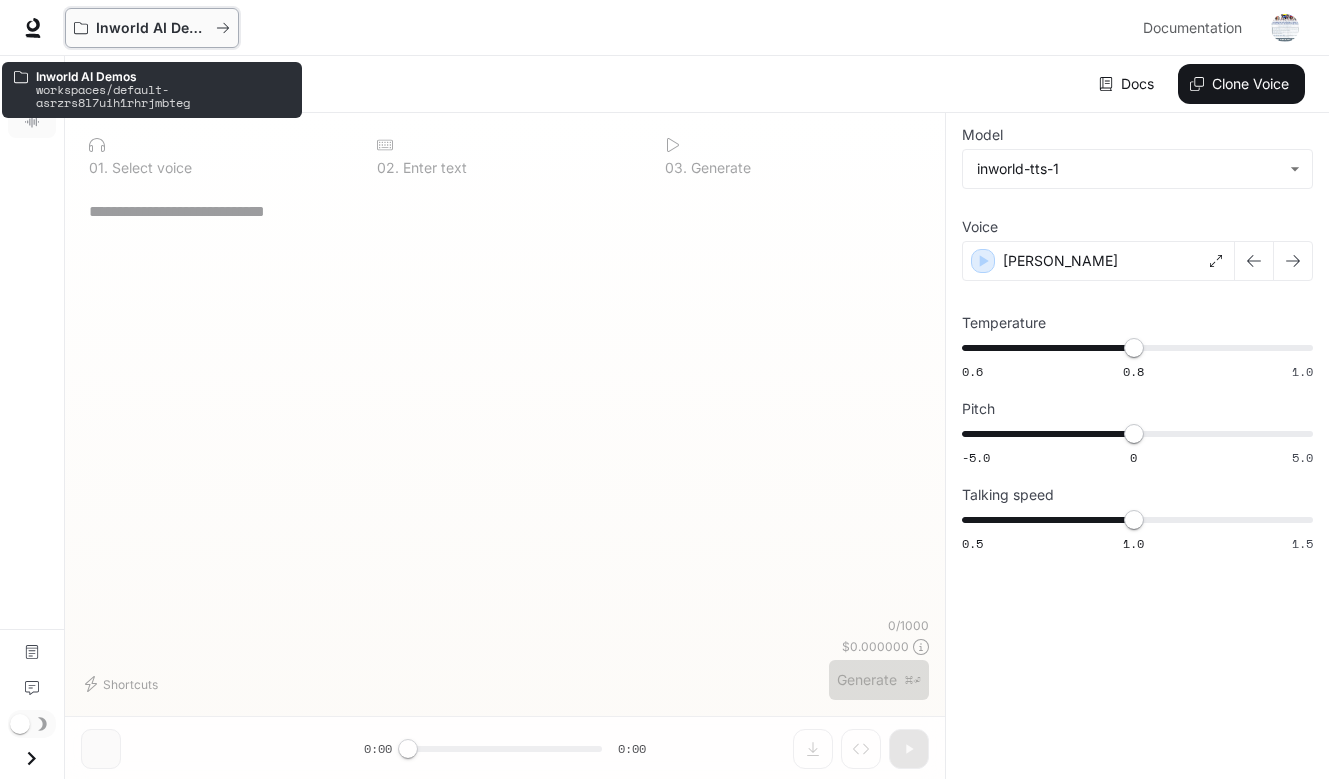 click on "Inworld AI Demos" at bounding box center (145, 28) 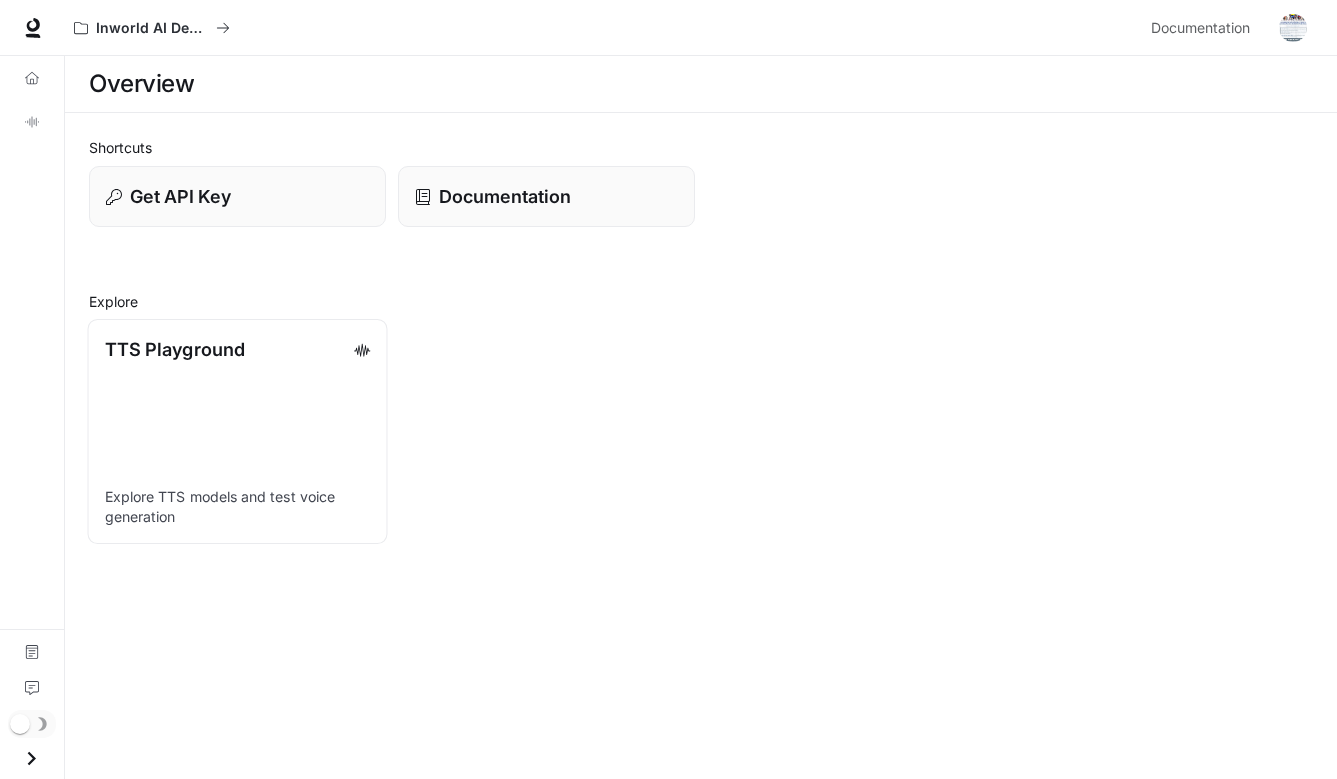 click on "TTS Playground Explore TTS models and test voice generation" at bounding box center [238, 431] 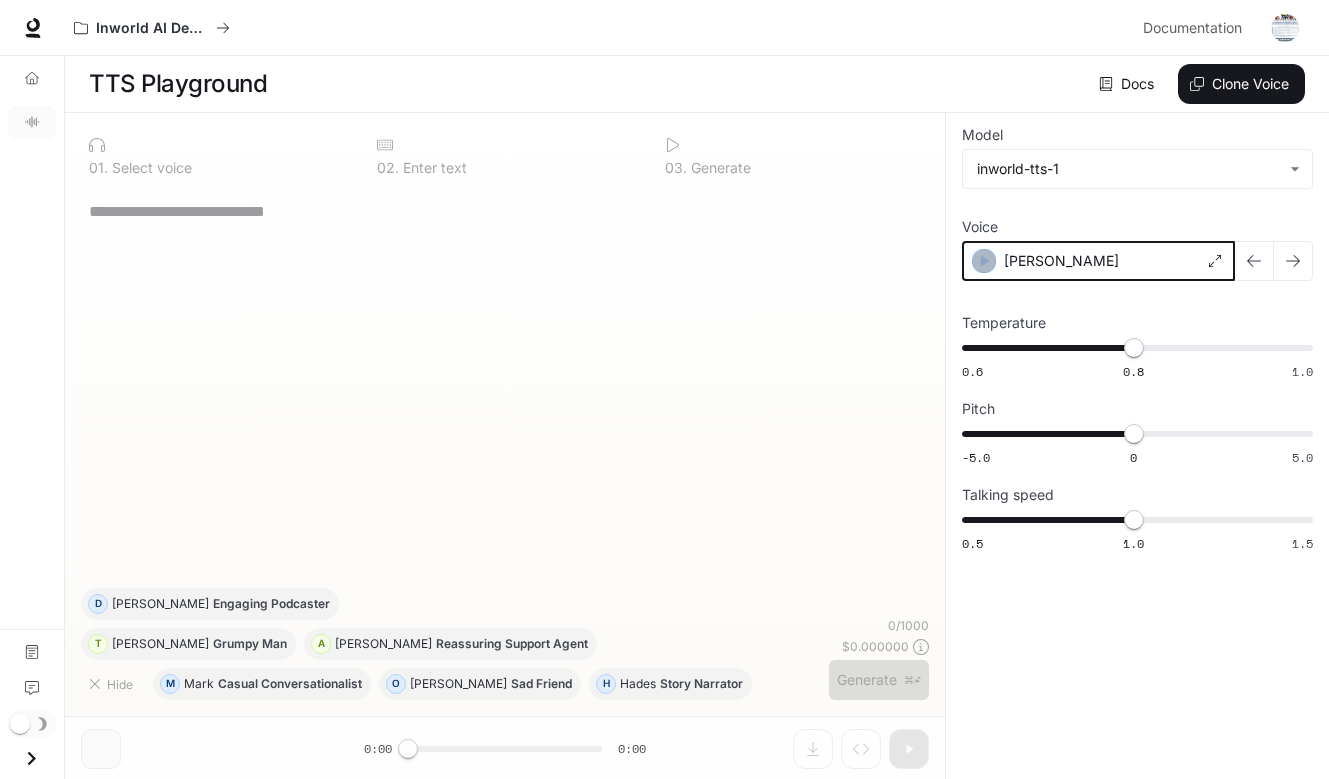 click at bounding box center (984, 261) 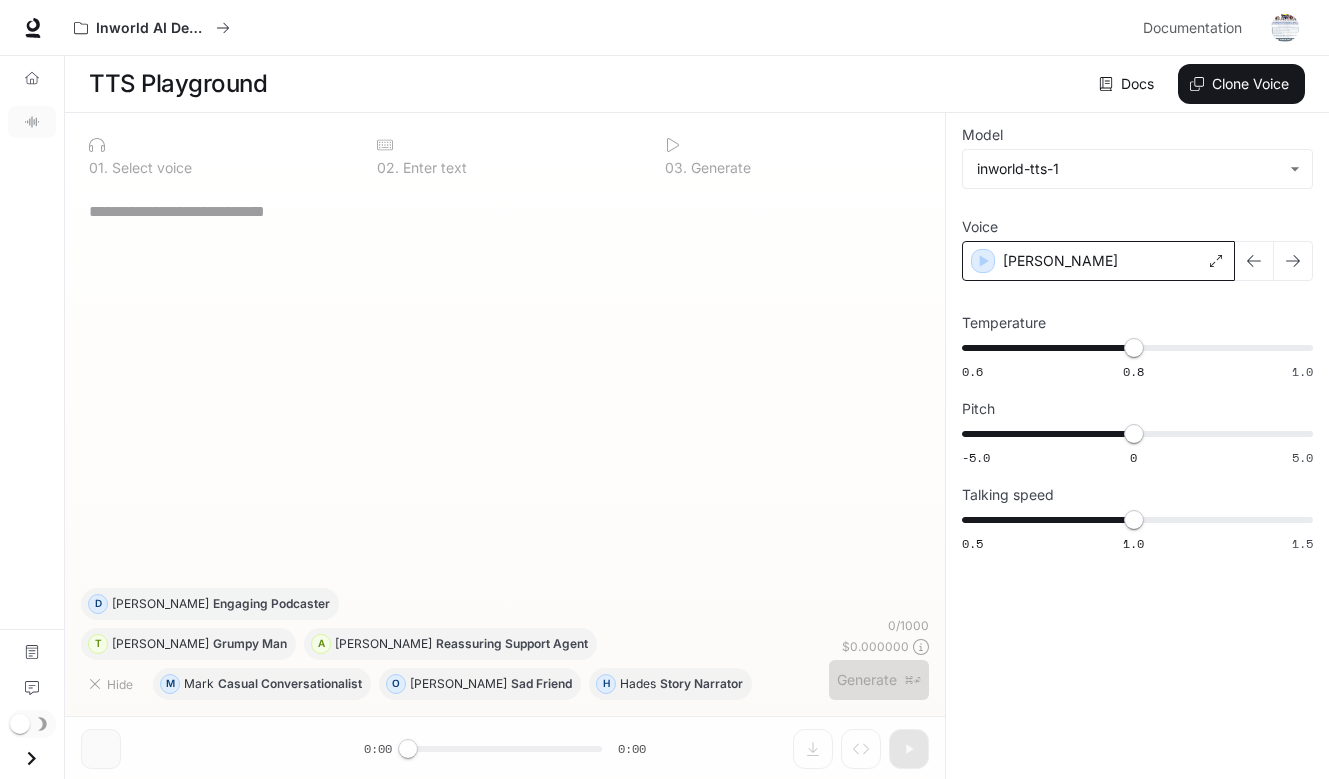click on "* ​" at bounding box center (505, 387) 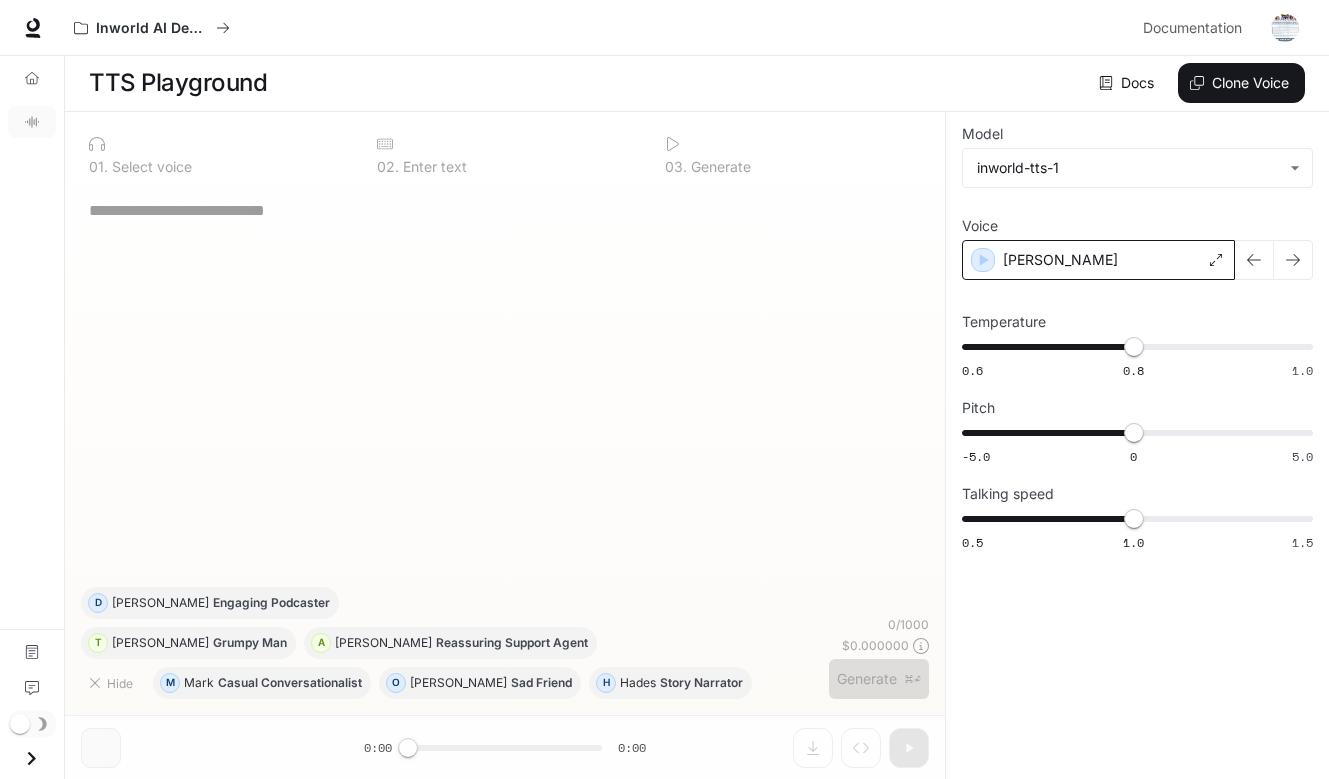 scroll, scrollTop: 1, scrollLeft: 0, axis: vertical 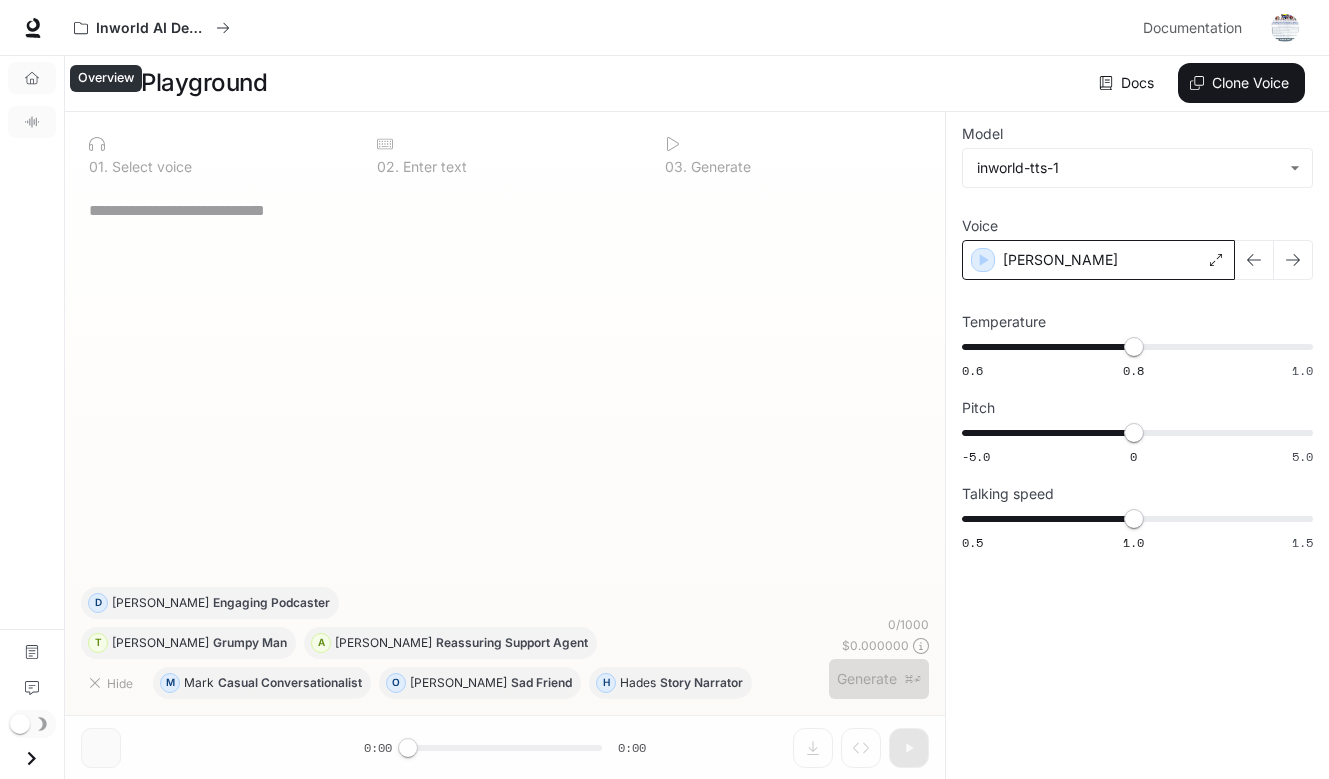 click 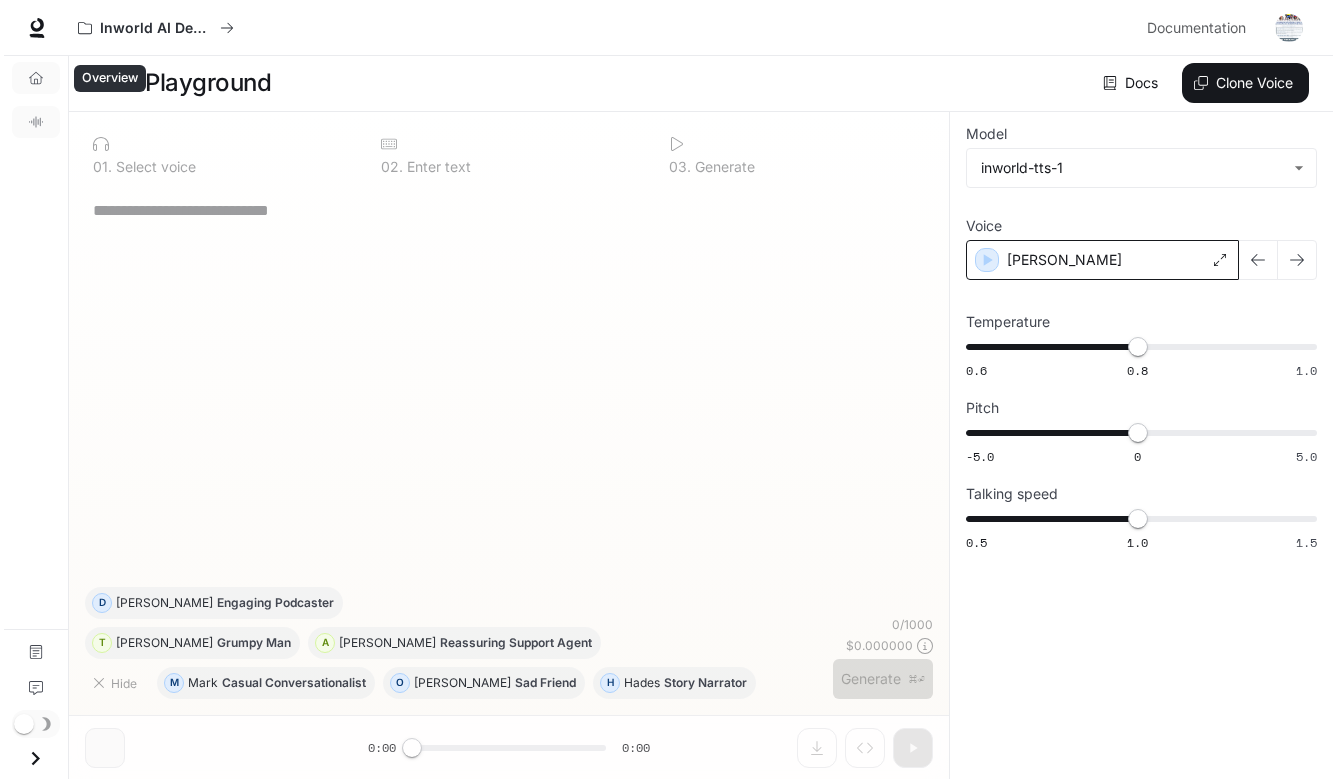 scroll, scrollTop: 0, scrollLeft: 0, axis: both 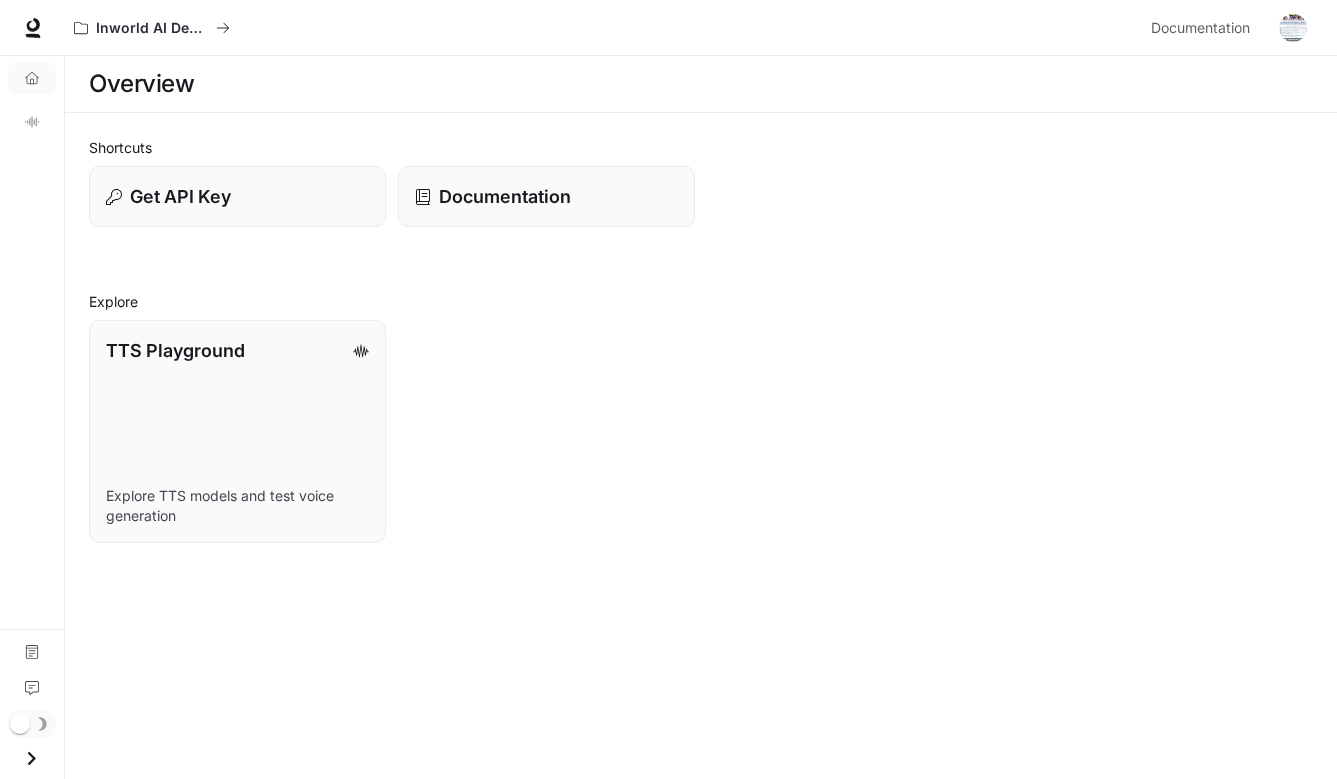 click on "Overview" at bounding box center [141, 84] 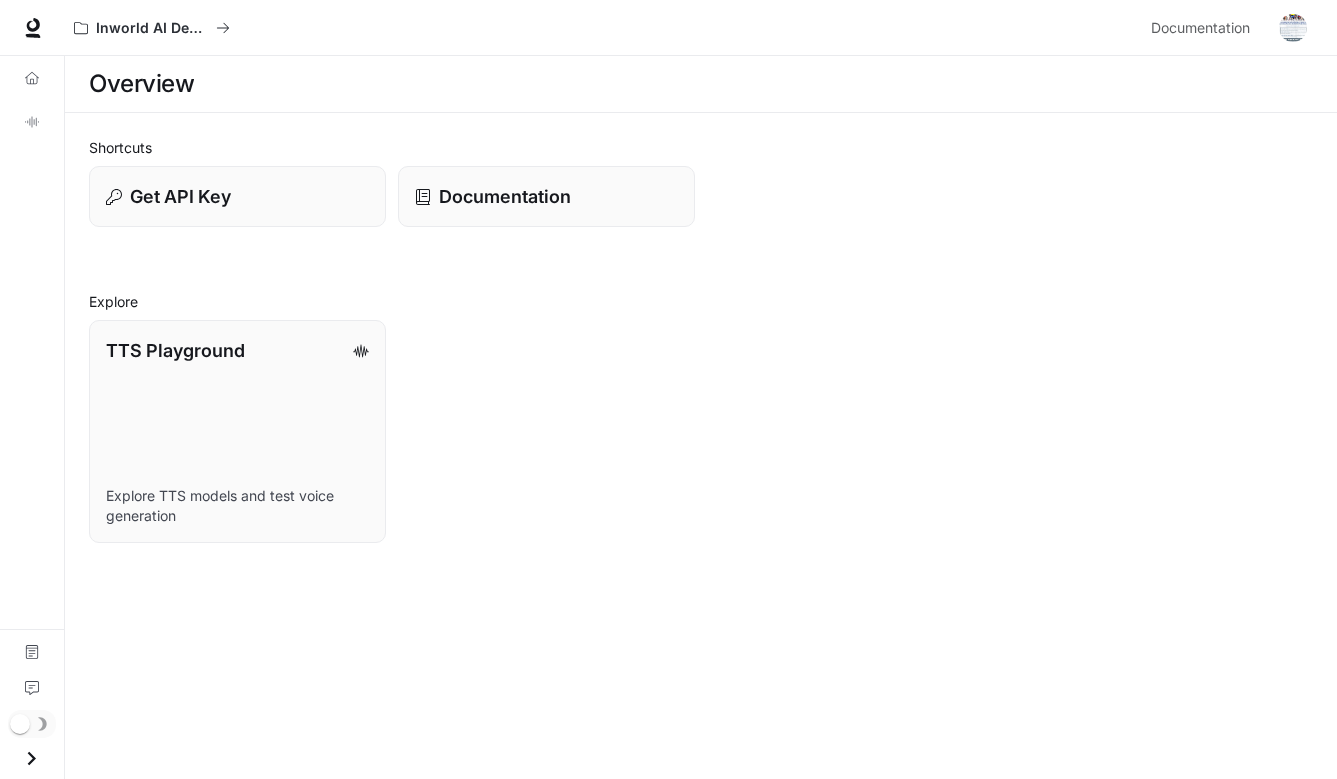 scroll, scrollTop: 0, scrollLeft: 0, axis: both 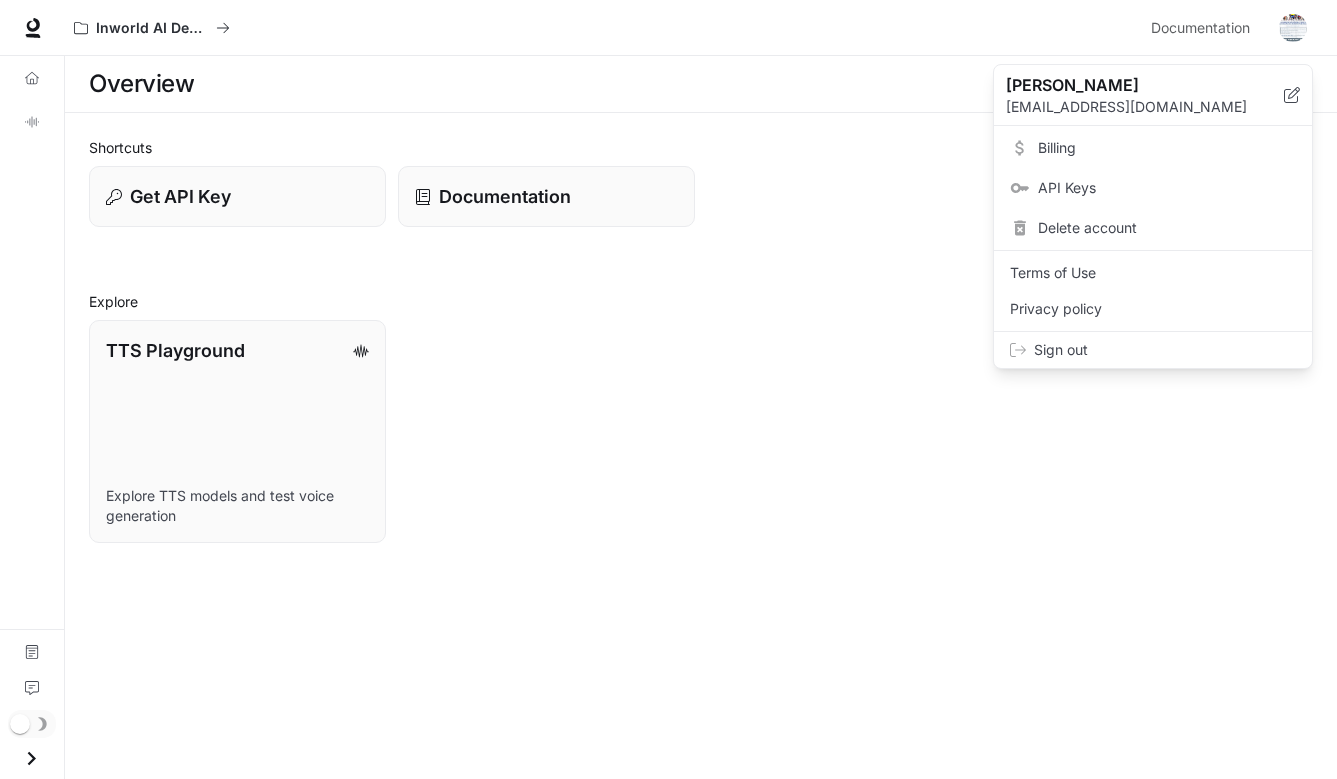 click on "Billing" at bounding box center [1167, 148] 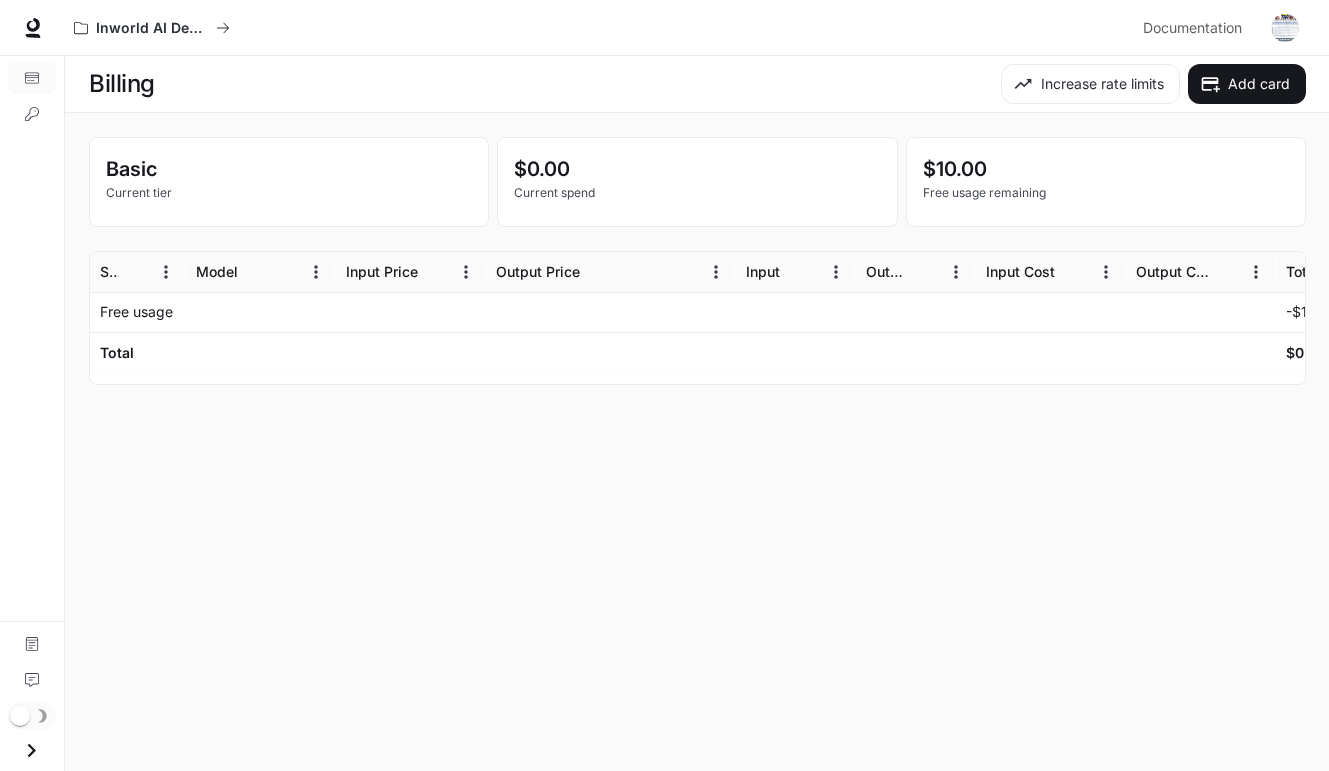 click at bounding box center (1285, 28) 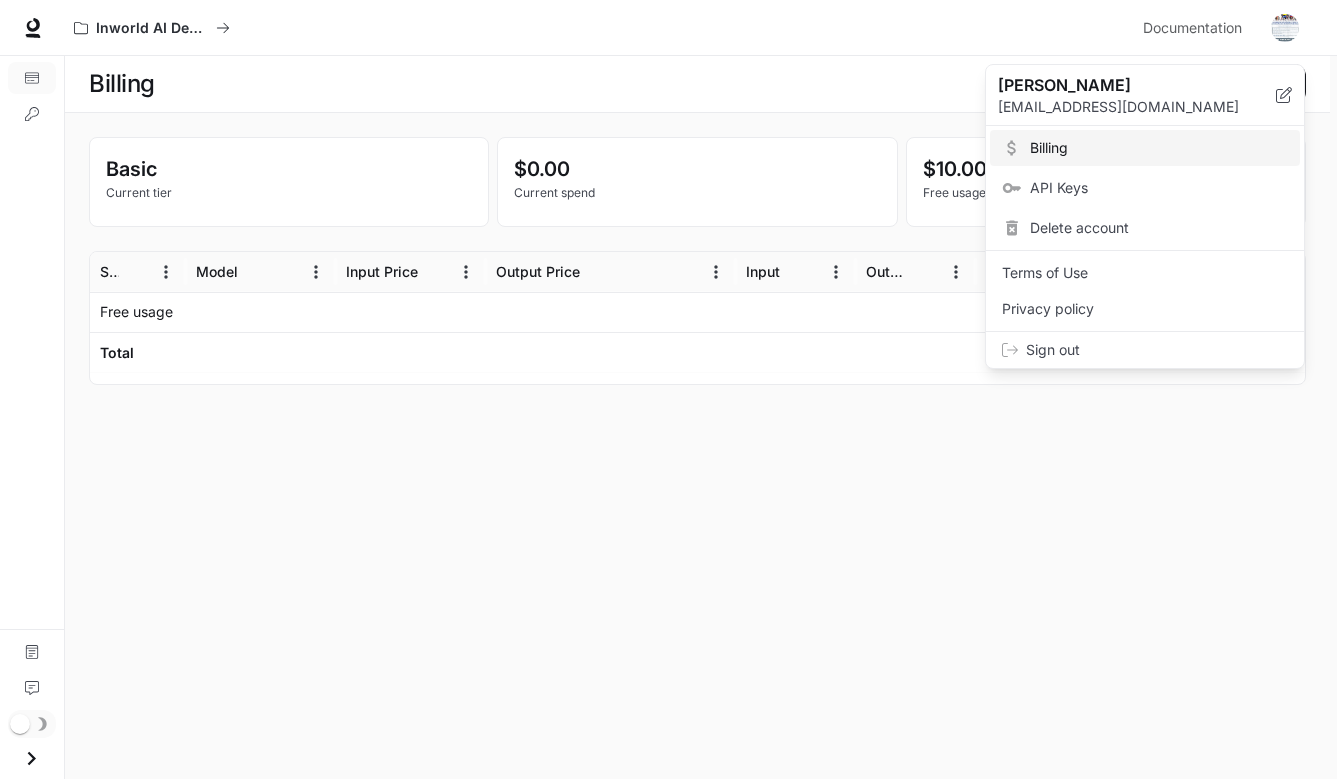 click on "API Keys" at bounding box center (1159, 188) 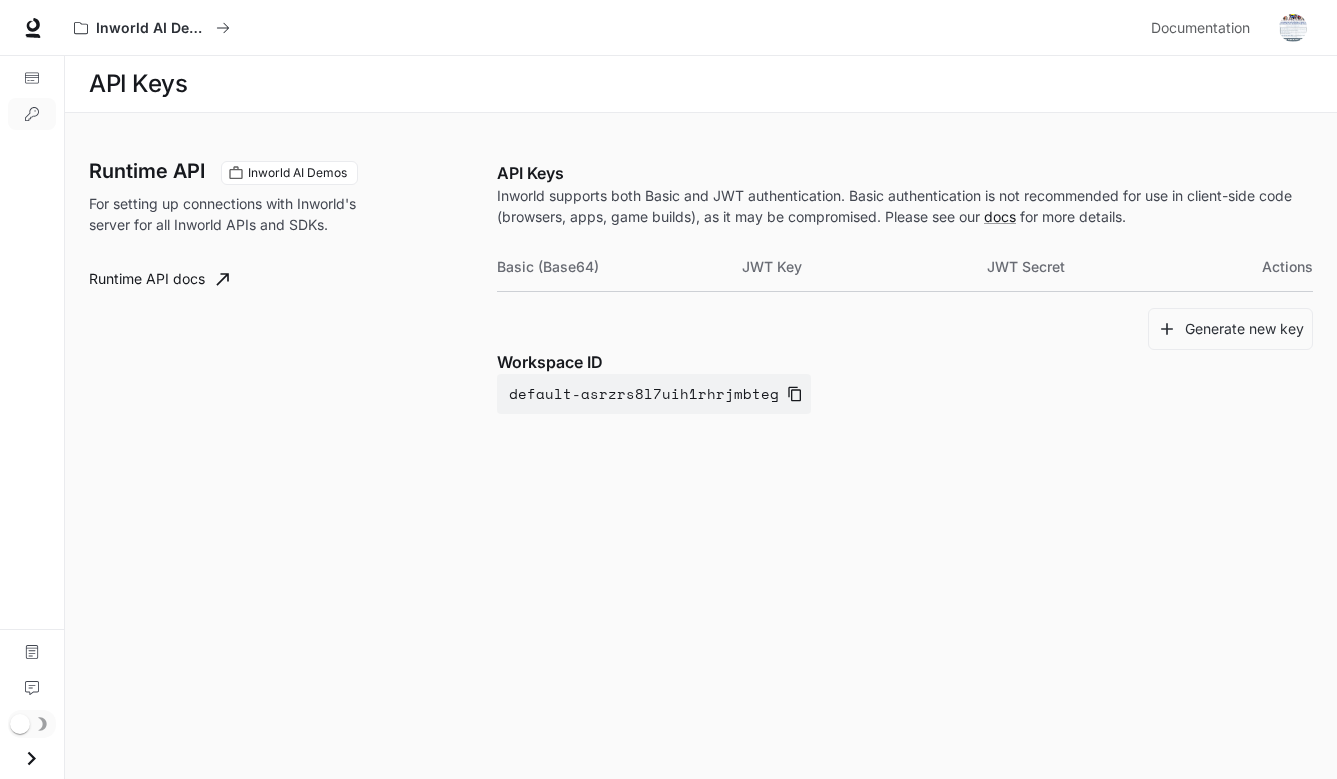 click 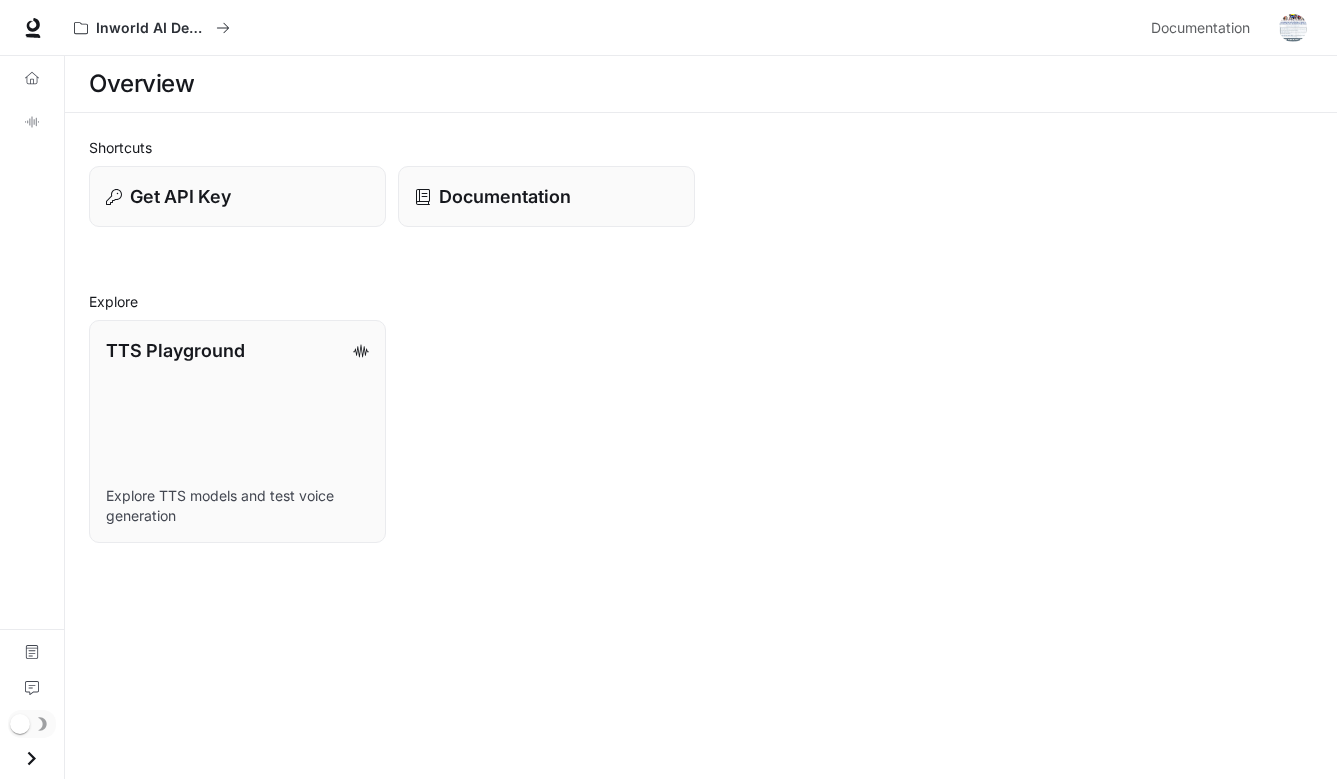 scroll, scrollTop: 0, scrollLeft: 0, axis: both 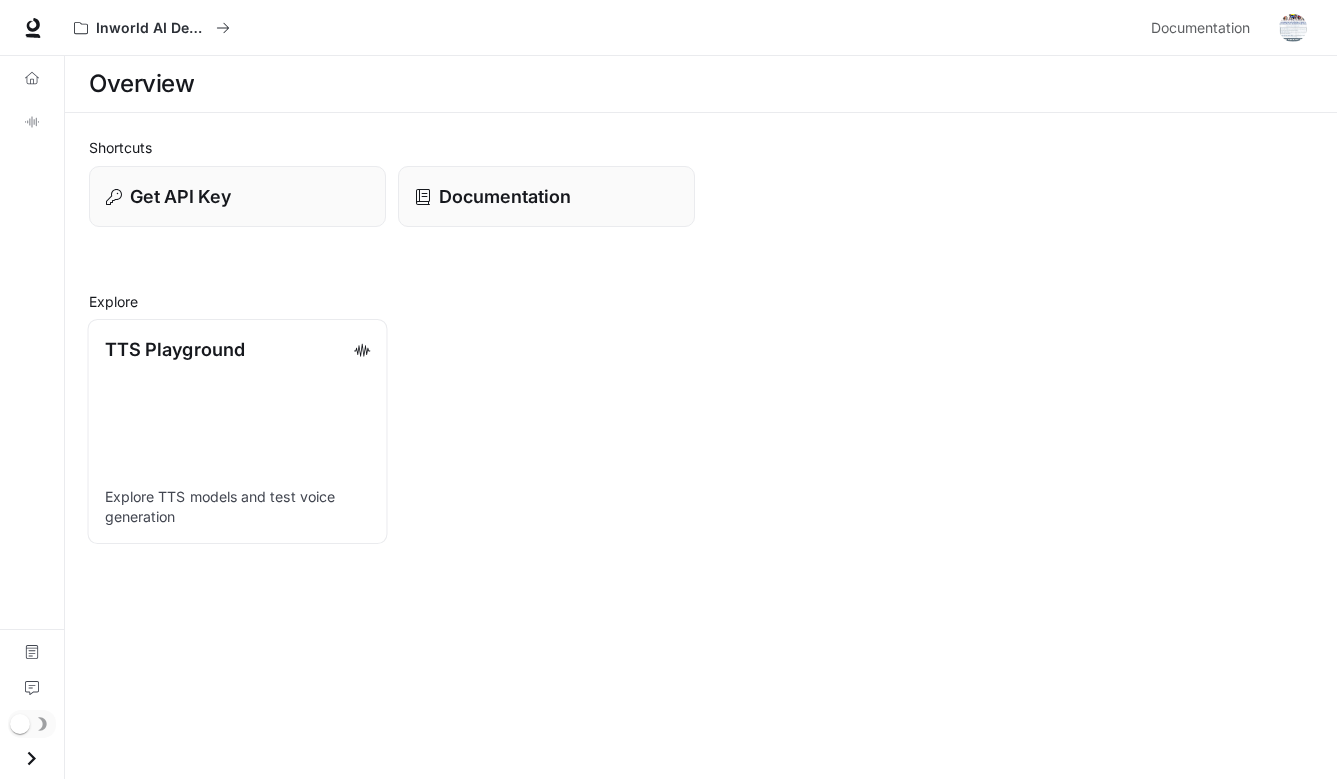 click on "TTS Playground" at bounding box center (175, 349) 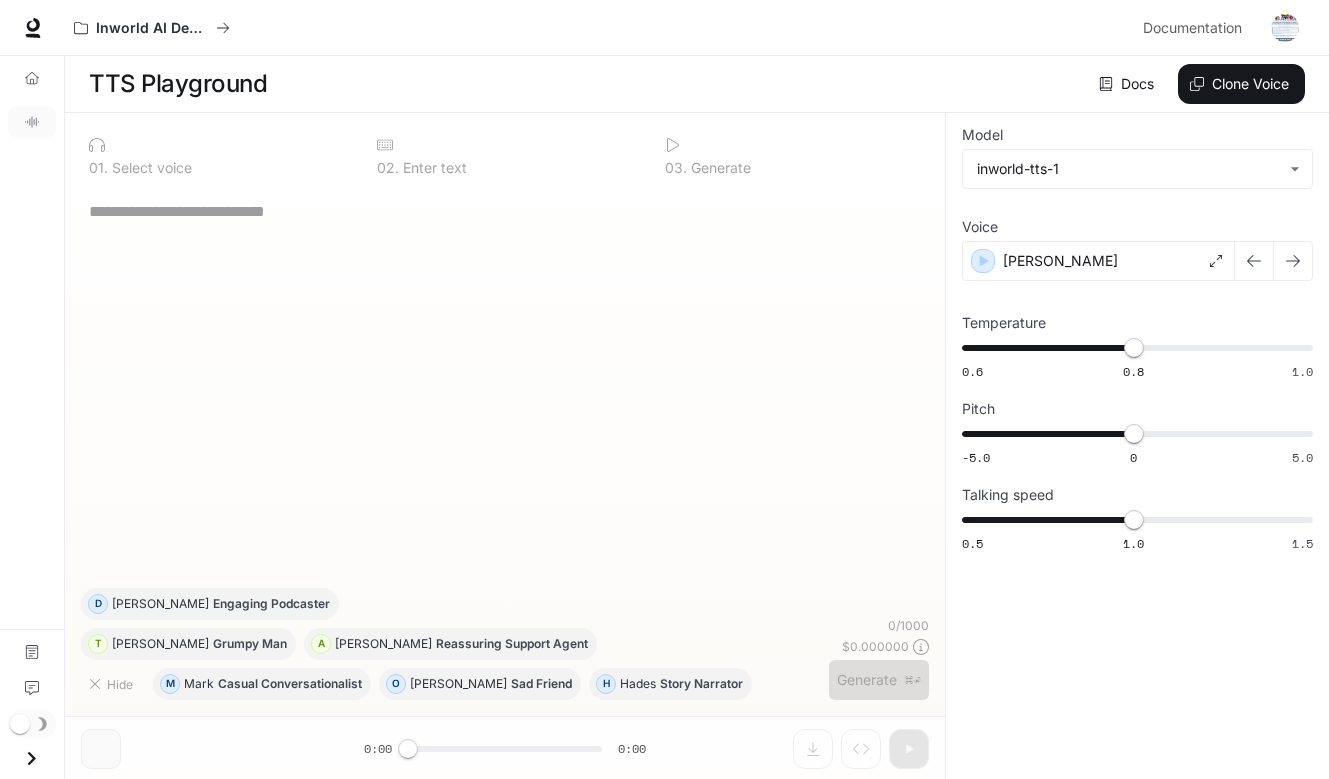click on "0 2 .   Enter text" at bounding box center [505, 156] 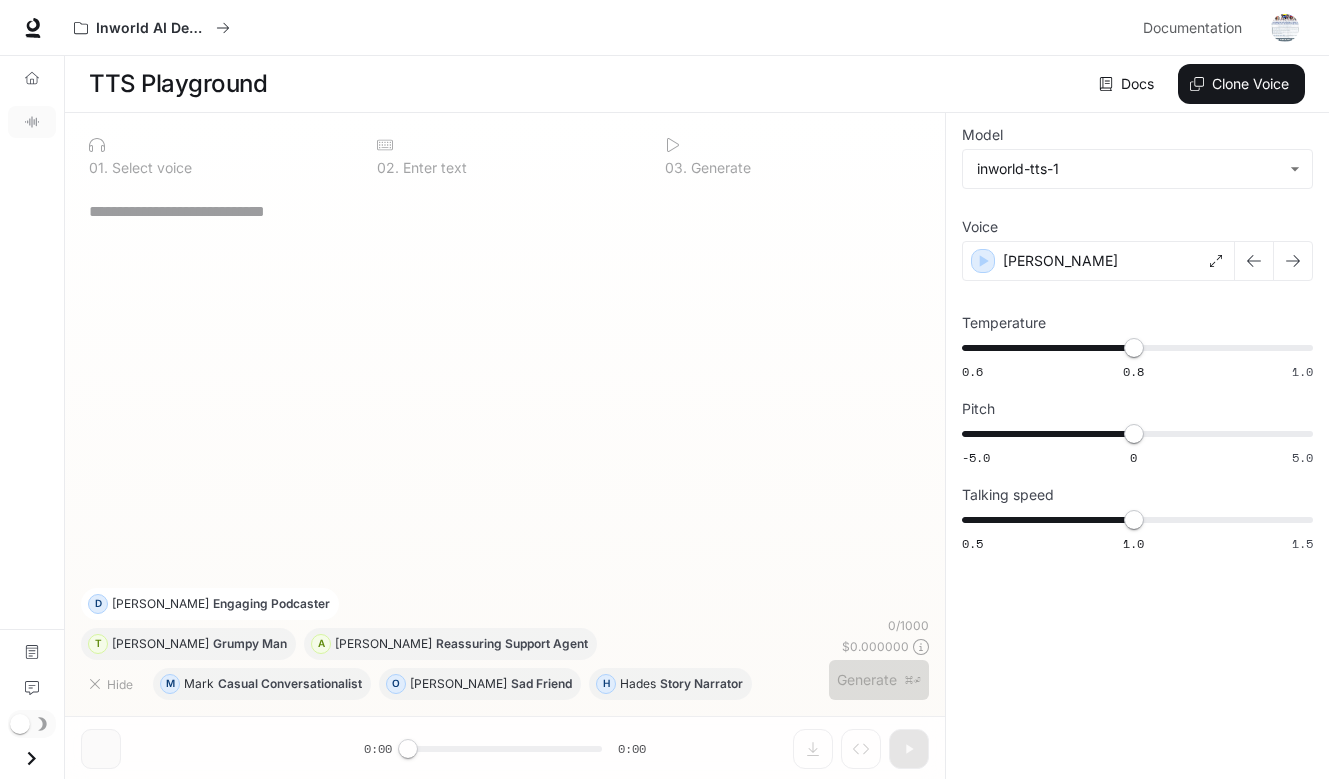 click on "Engaging Podcaster" at bounding box center [271, 604] 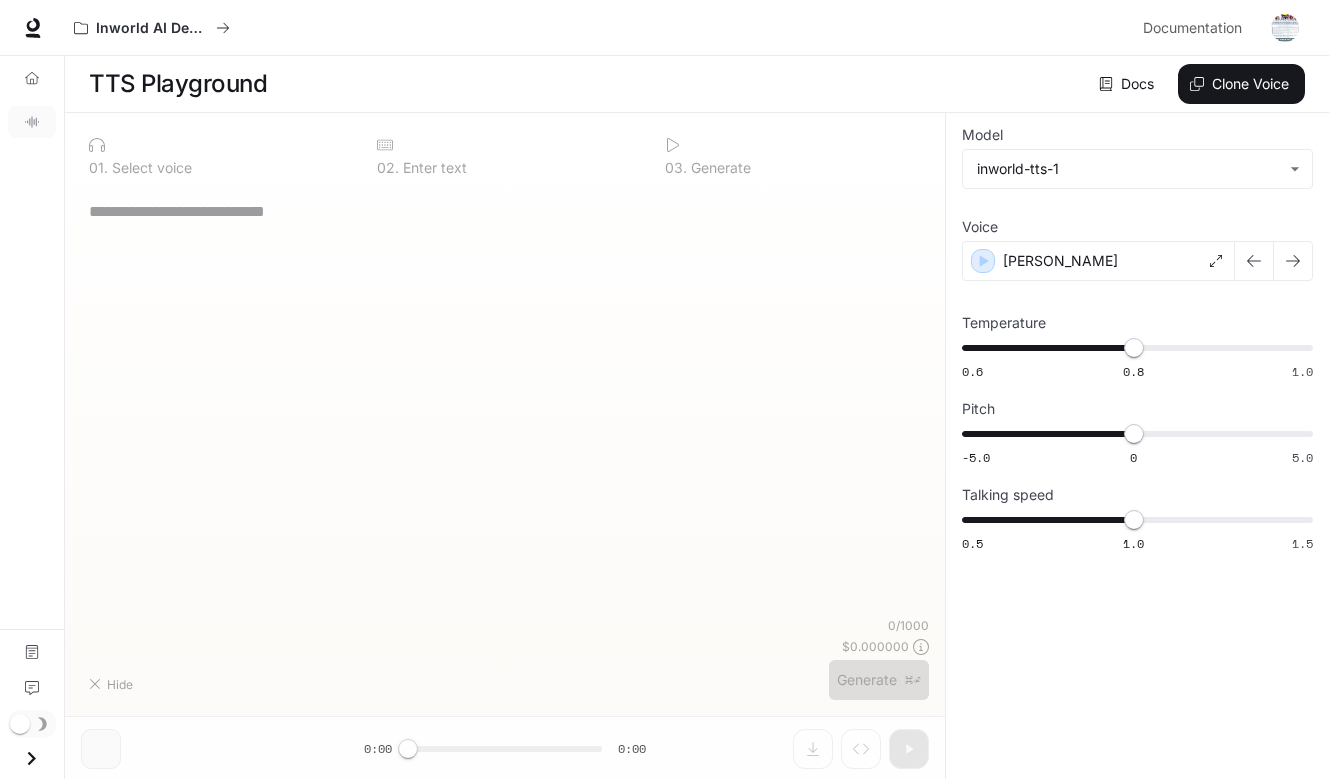 type on "**********" 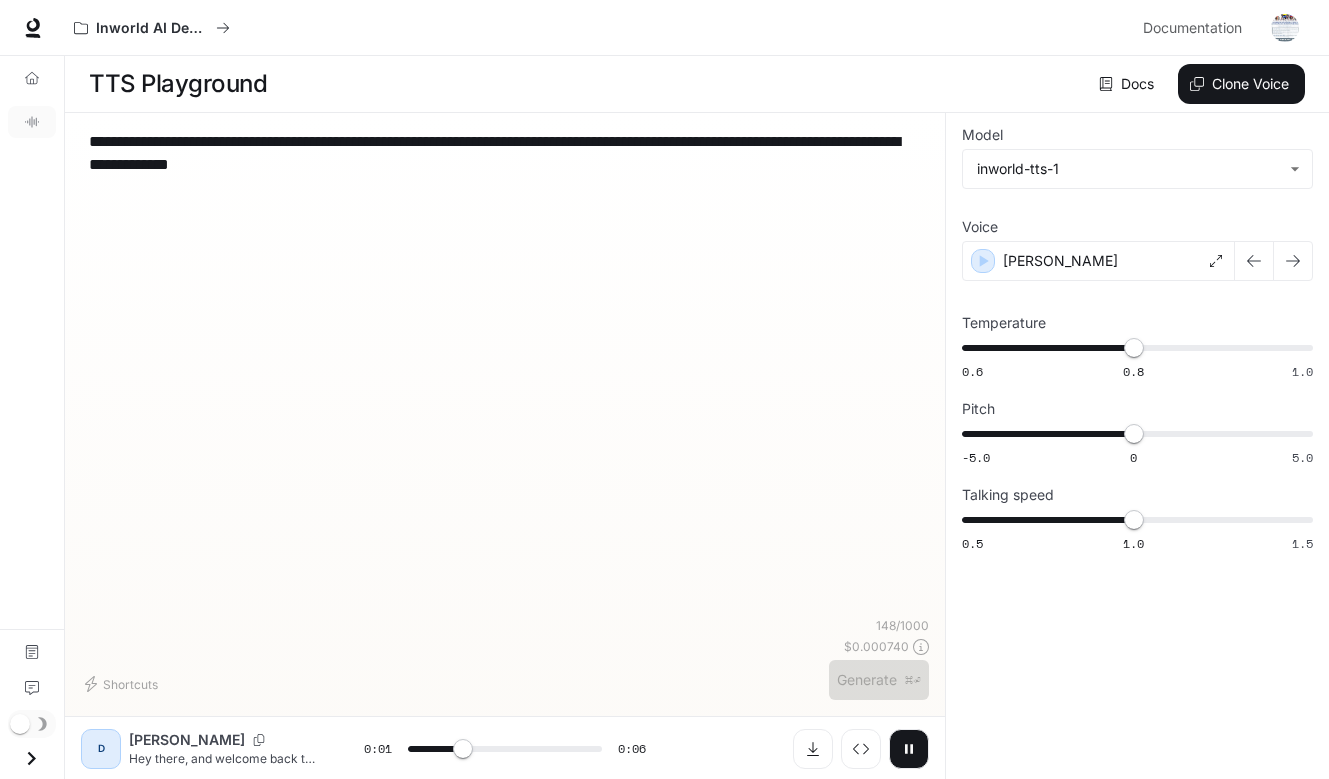 type on "***" 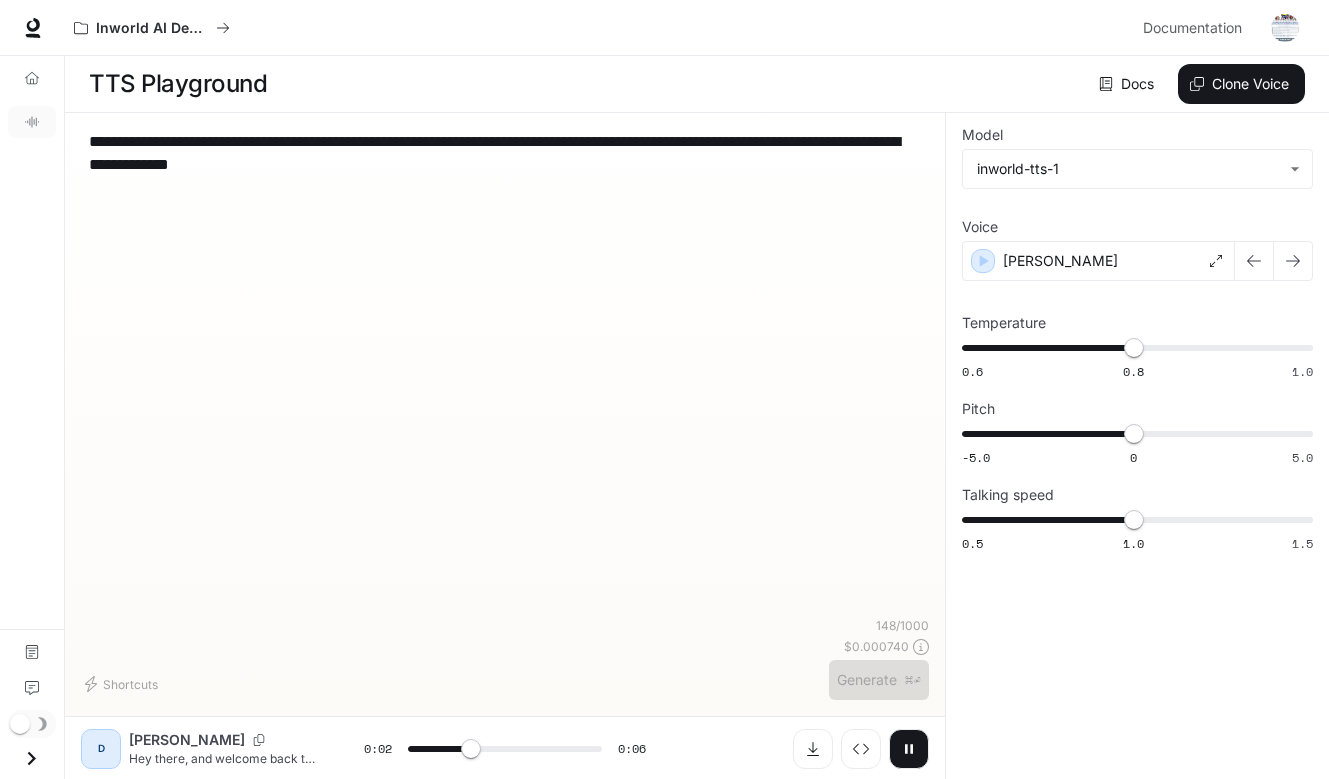 drag, startPoint x: 500, startPoint y: 173, endPoint x: -8, endPoint y: 68, distance: 518.7379 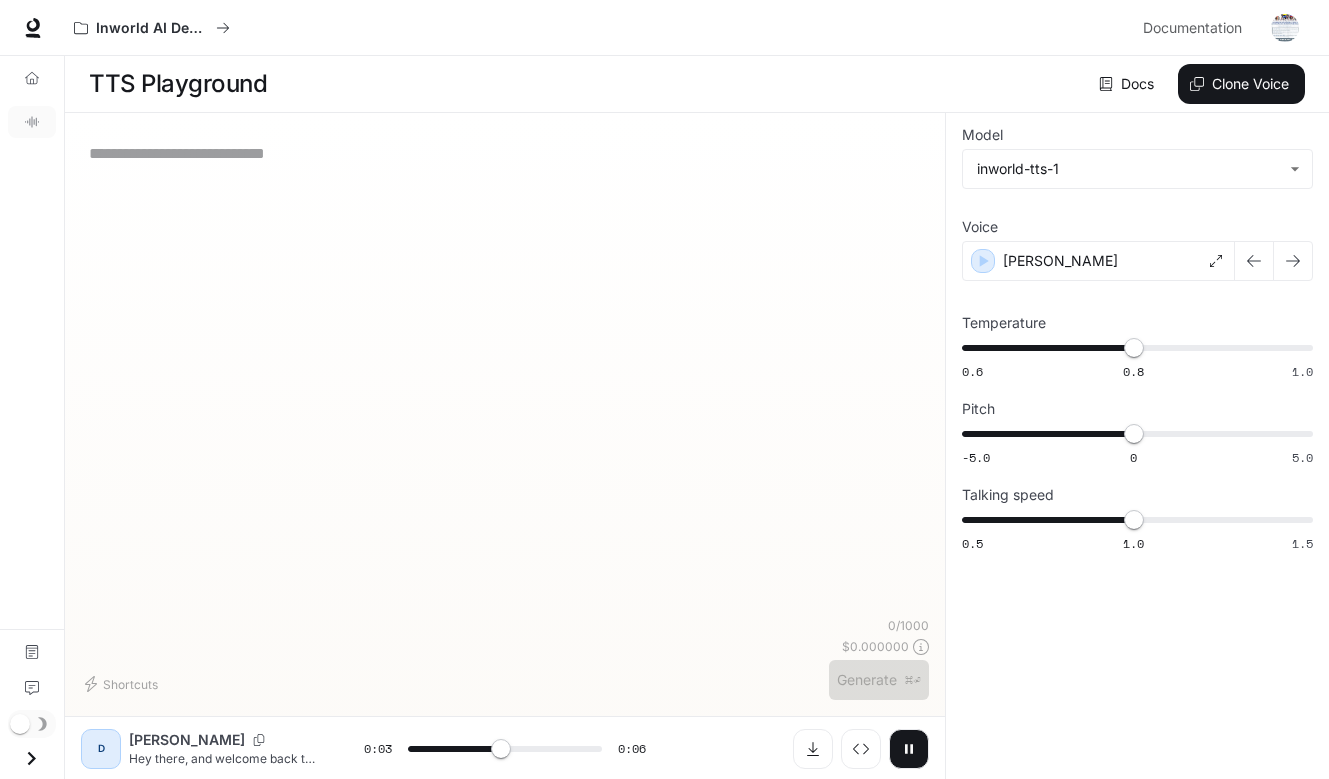 type on "***" 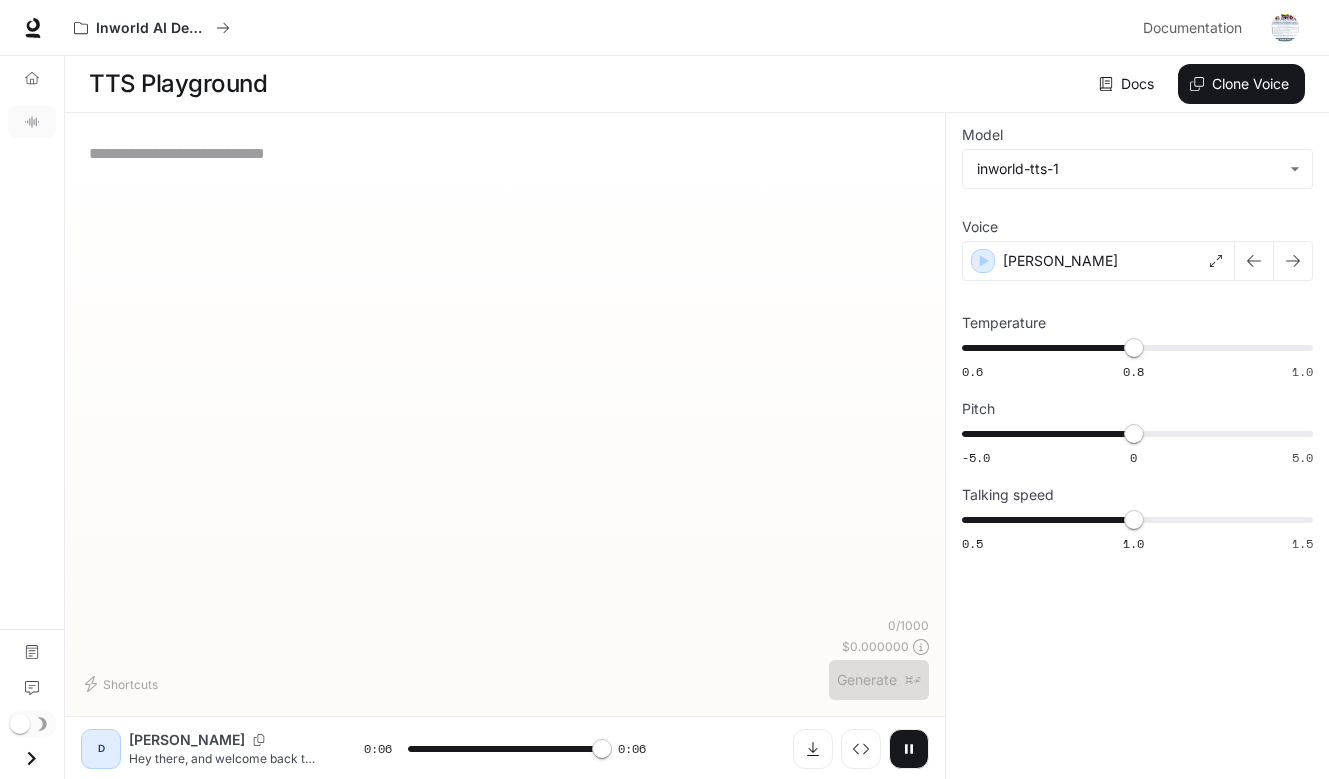 type on "*" 